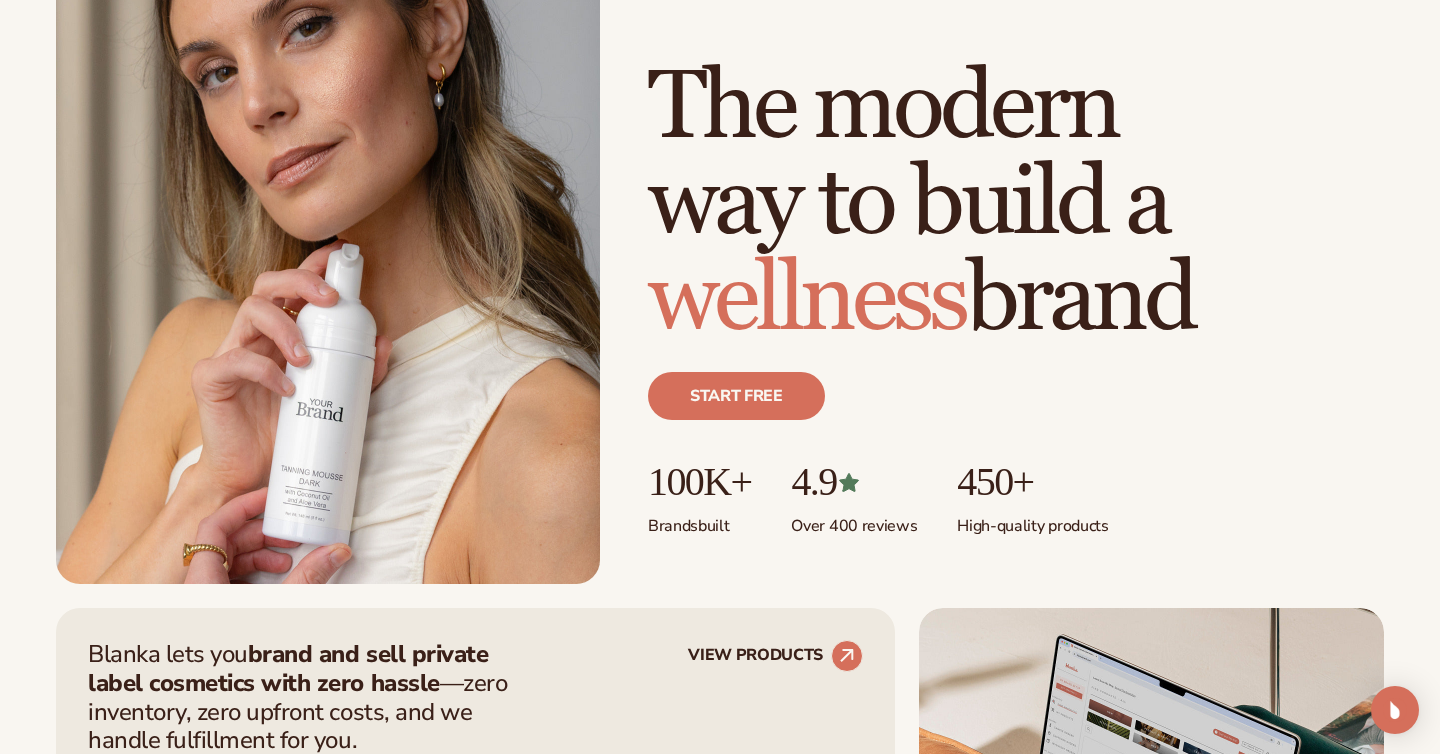 scroll, scrollTop: 298, scrollLeft: 0, axis: vertical 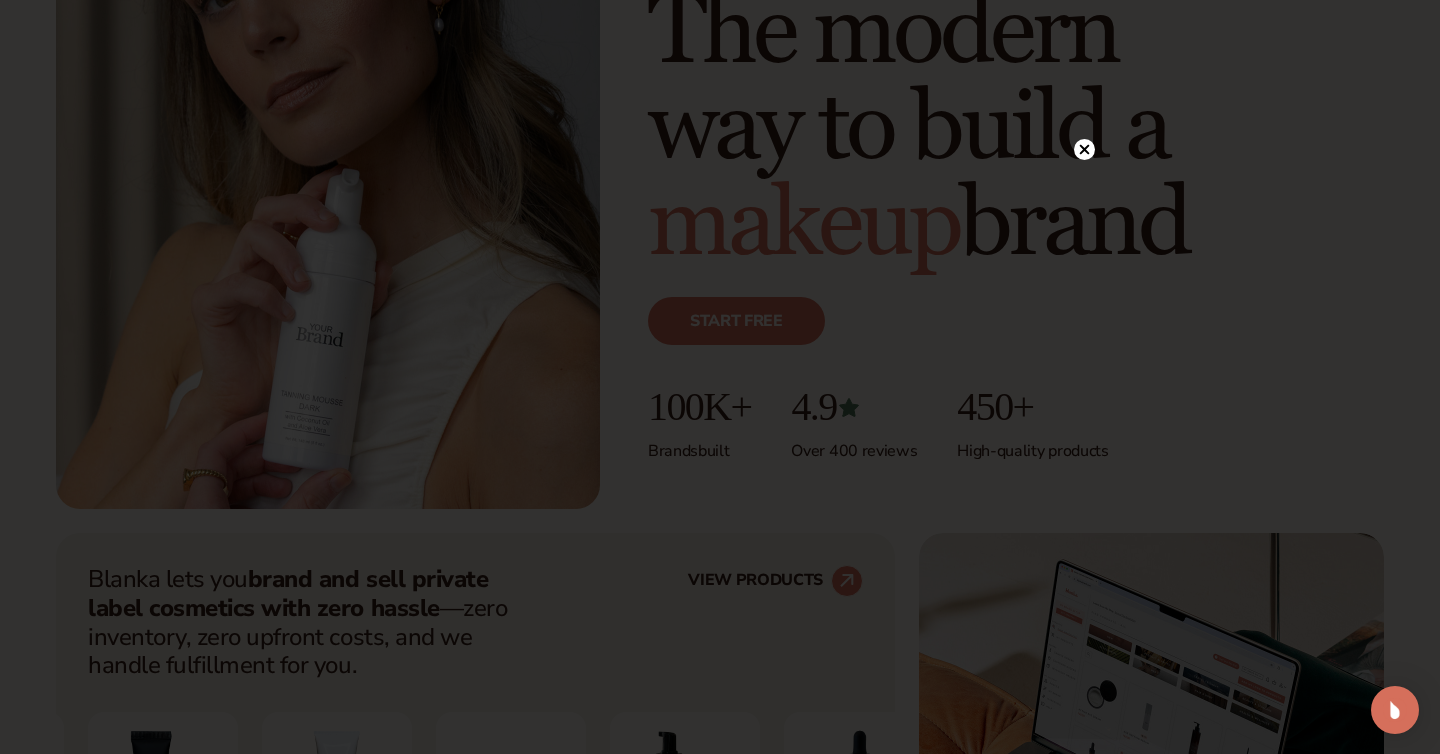 click 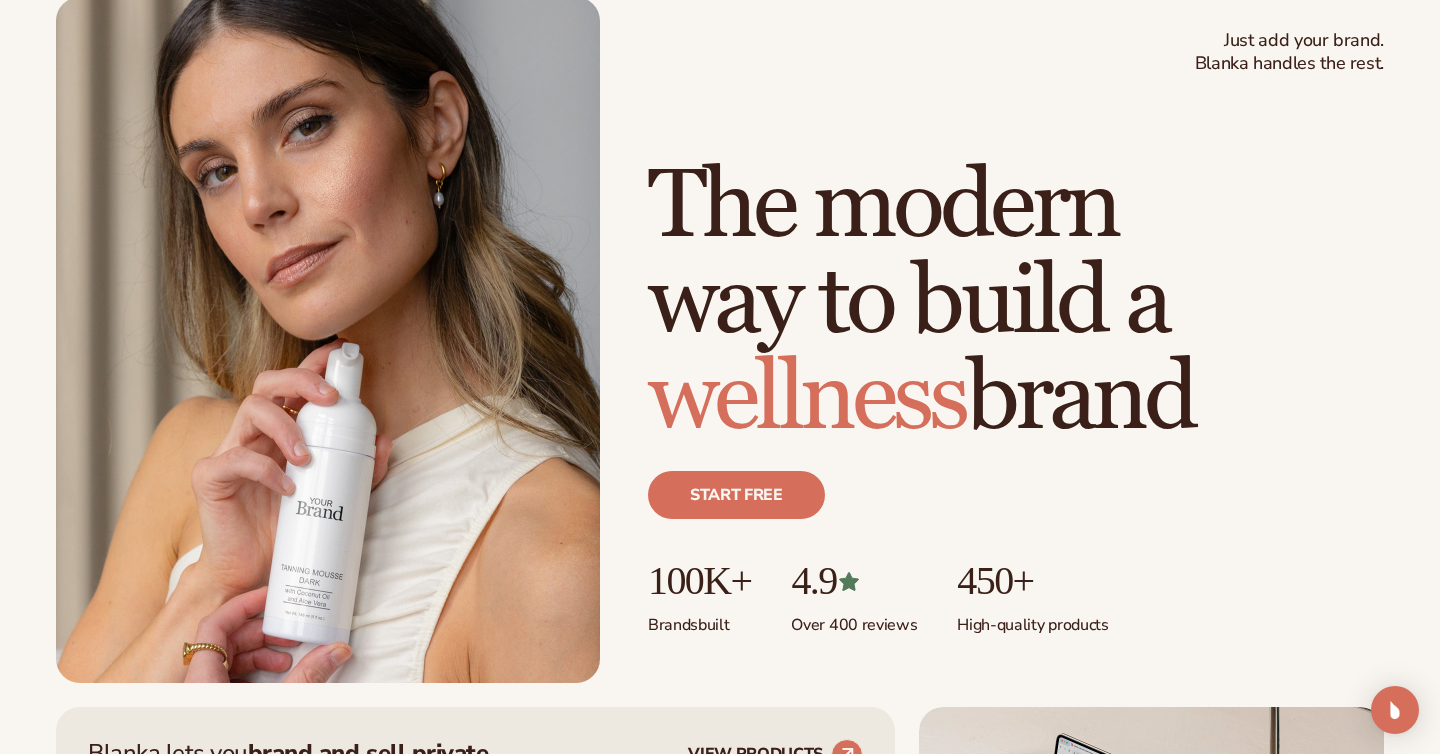 scroll, scrollTop: 0, scrollLeft: 0, axis: both 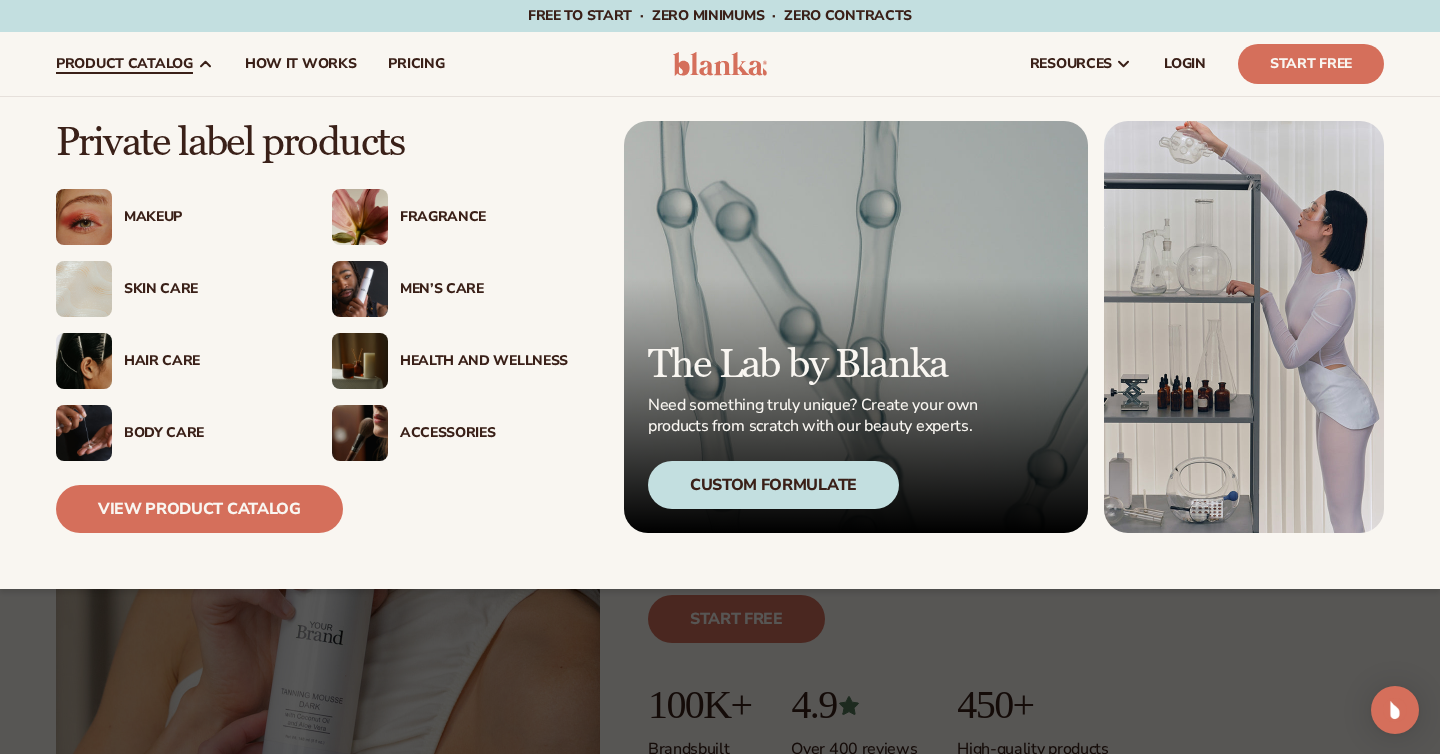 click on "Makeup" at bounding box center [208, 217] 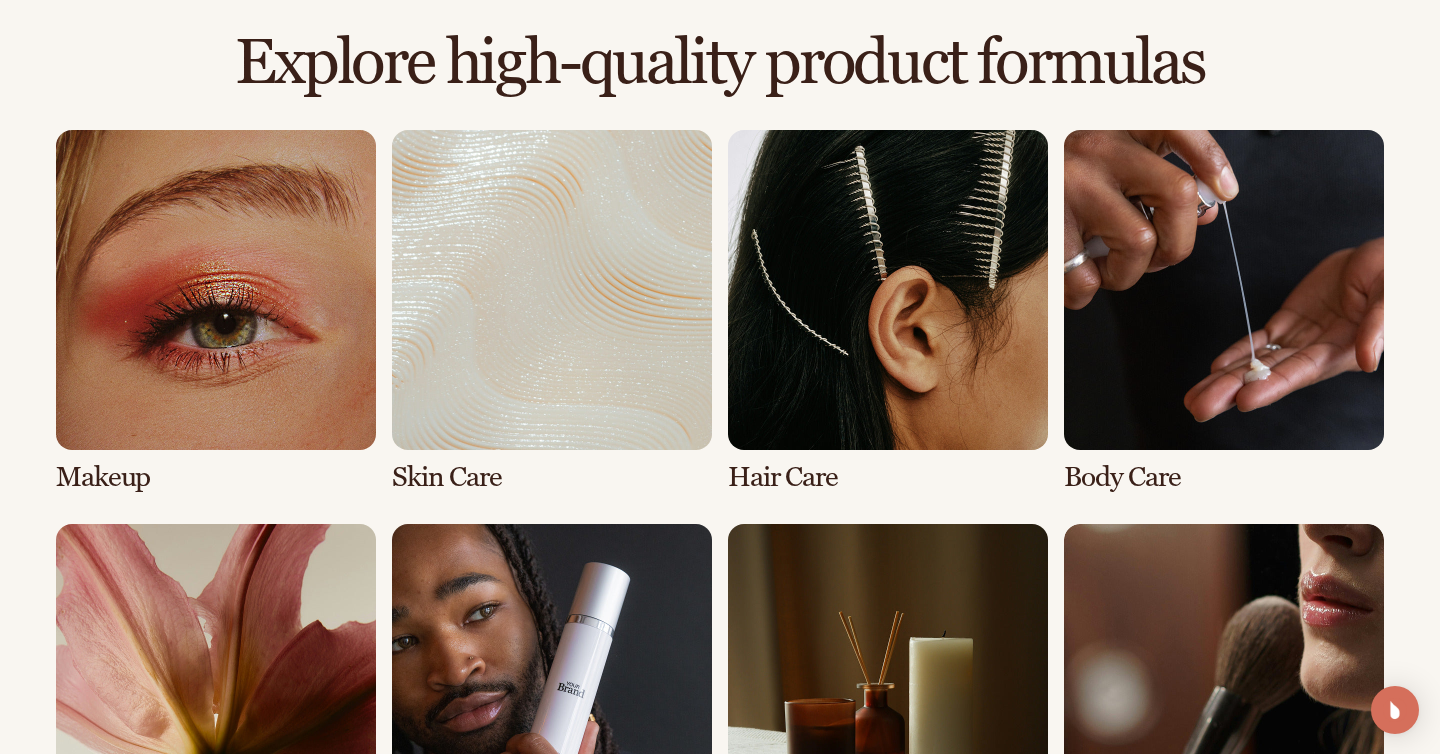 scroll, scrollTop: 1501, scrollLeft: 0, axis: vertical 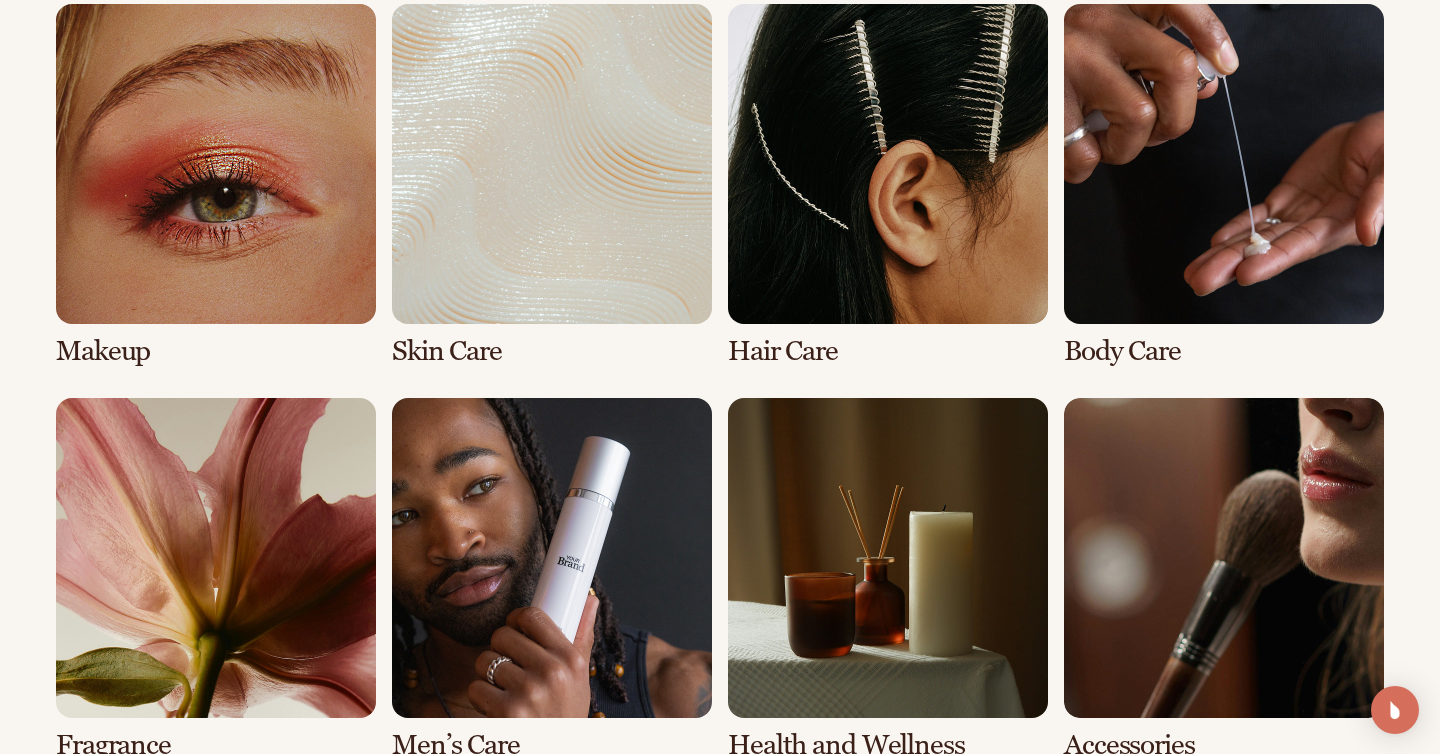 click at bounding box center [552, 185] 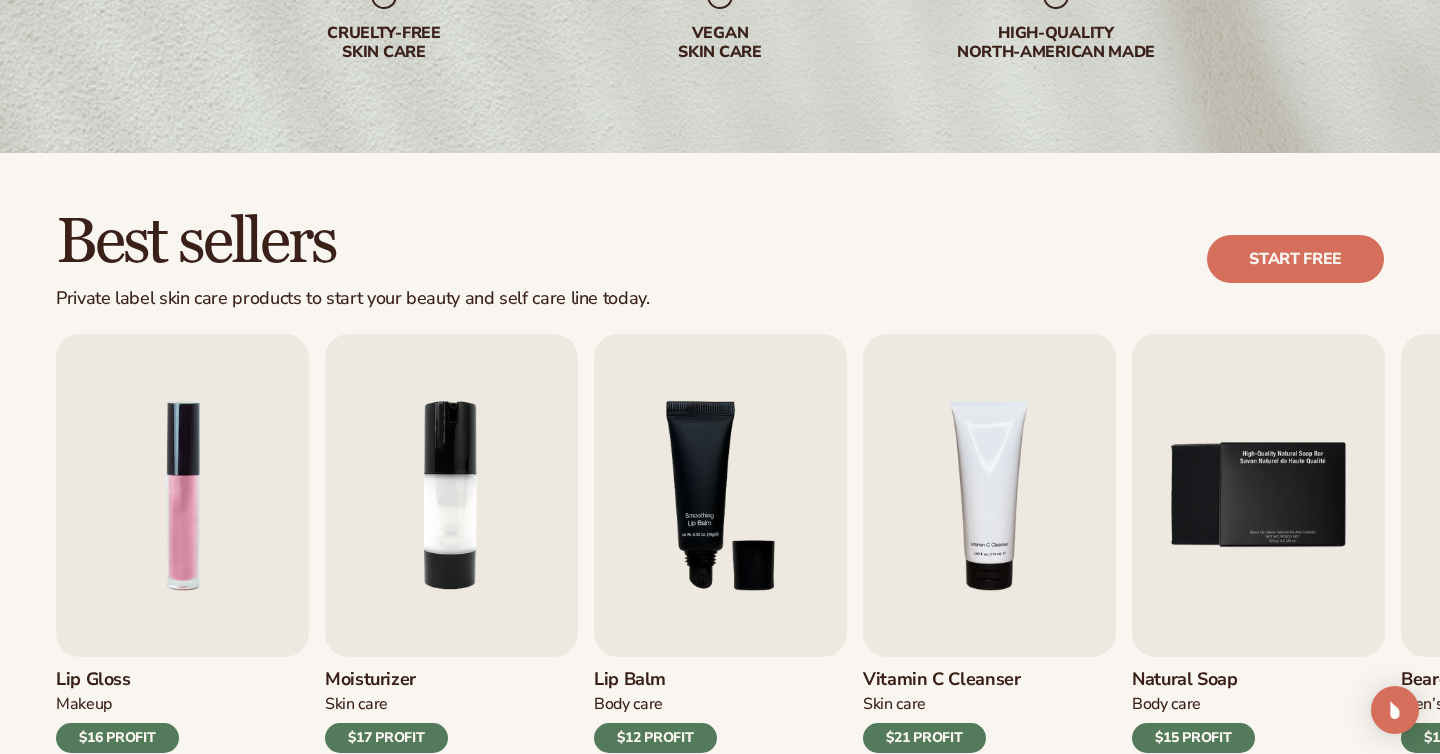 scroll, scrollTop: 490, scrollLeft: 0, axis: vertical 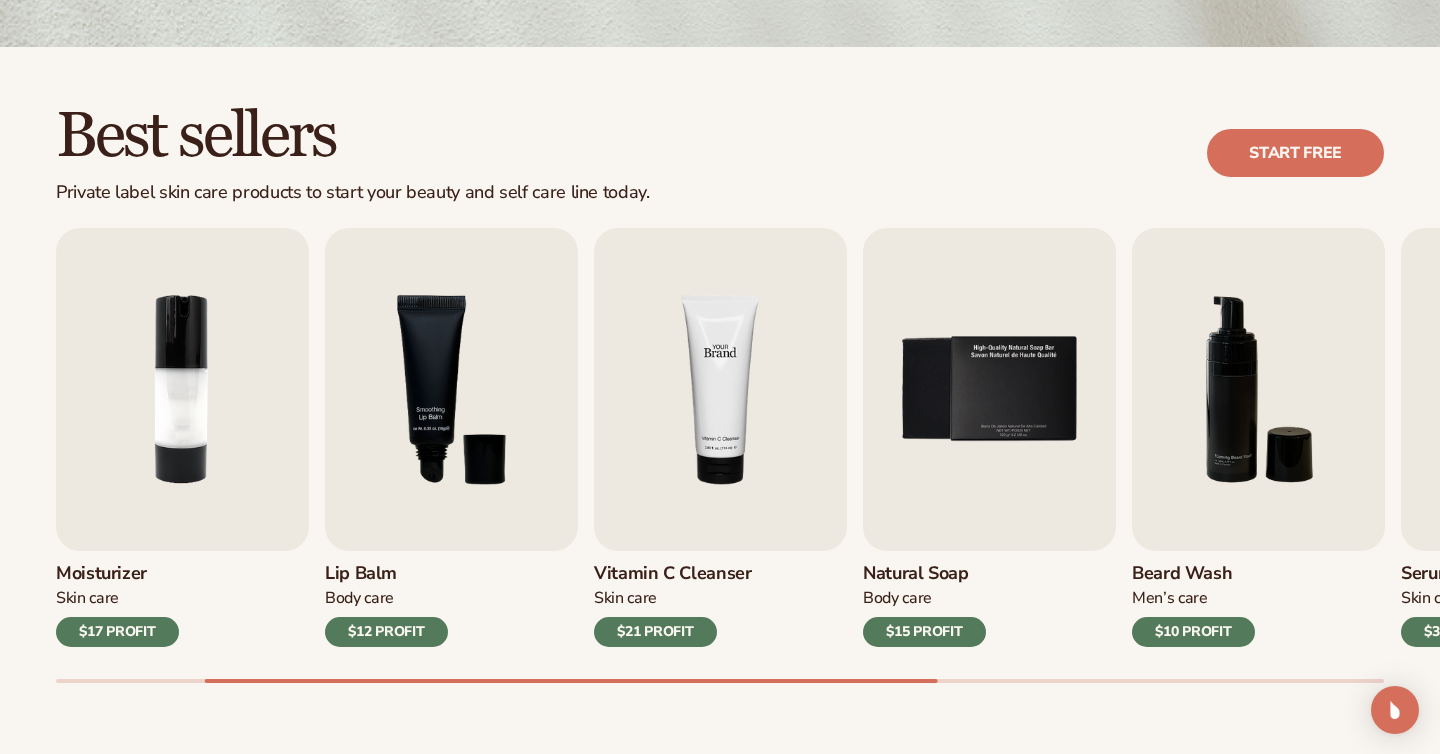 click at bounding box center [720, 389] 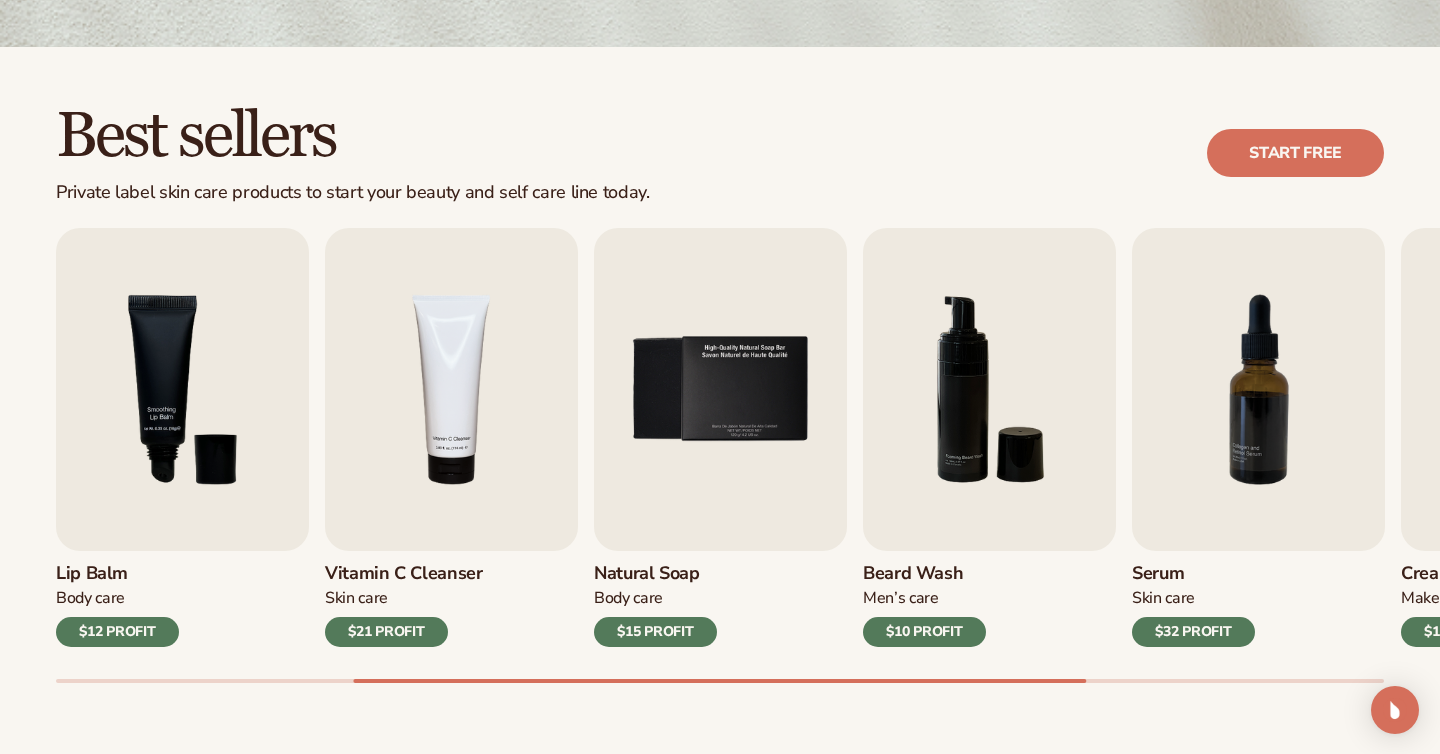 click on "$21 PROFIT" at bounding box center [386, 632] 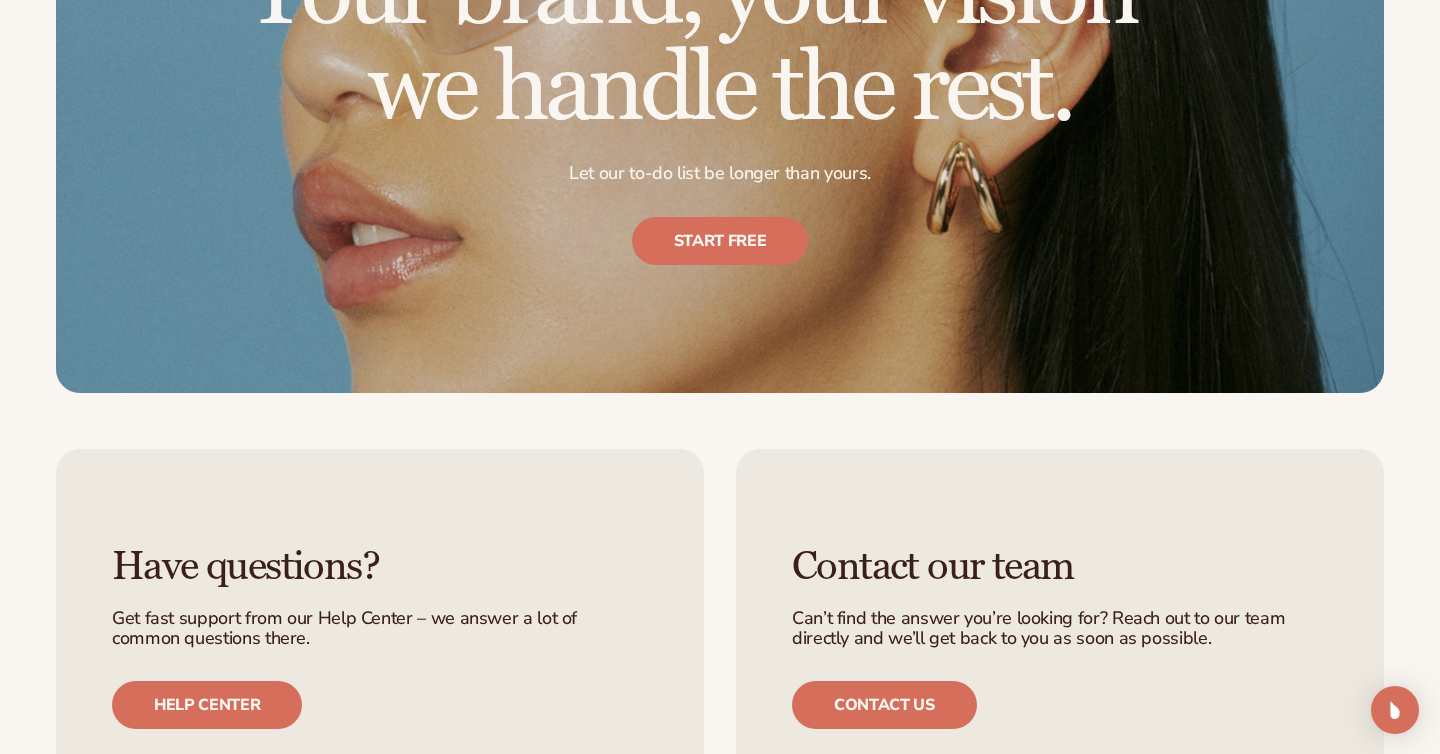 scroll, scrollTop: 4429, scrollLeft: 0, axis: vertical 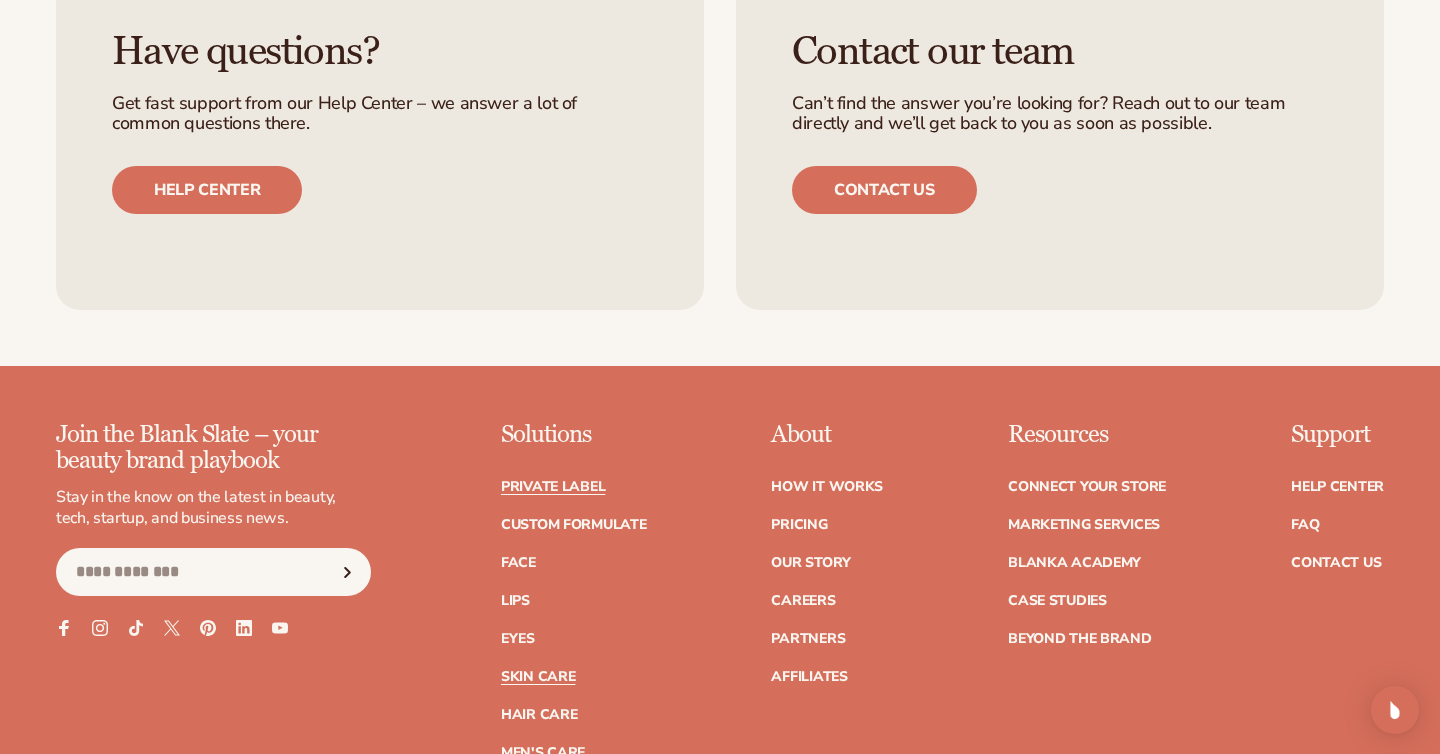 click on "Private label" at bounding box center (553, 487) 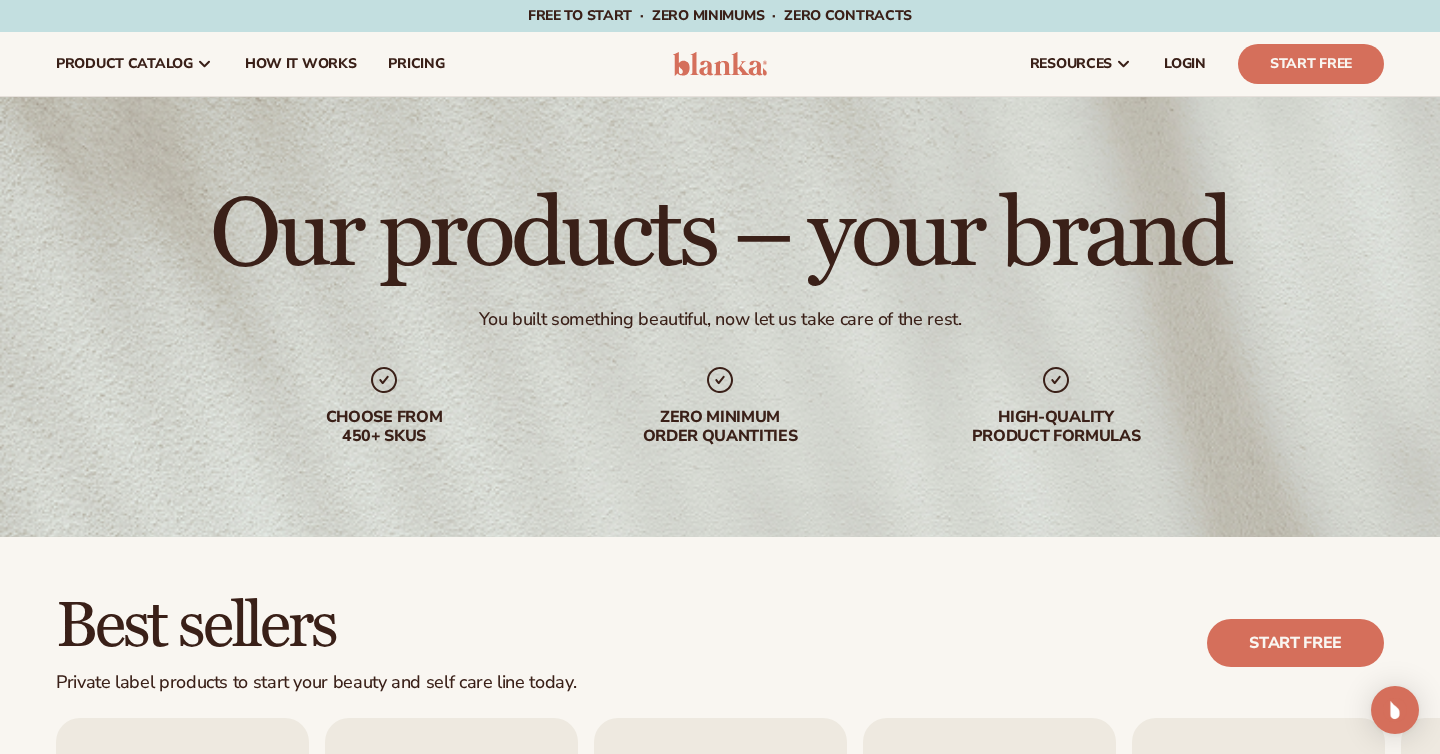 scroll, scrollTop: 0, scrollLeft: 0, axis: both 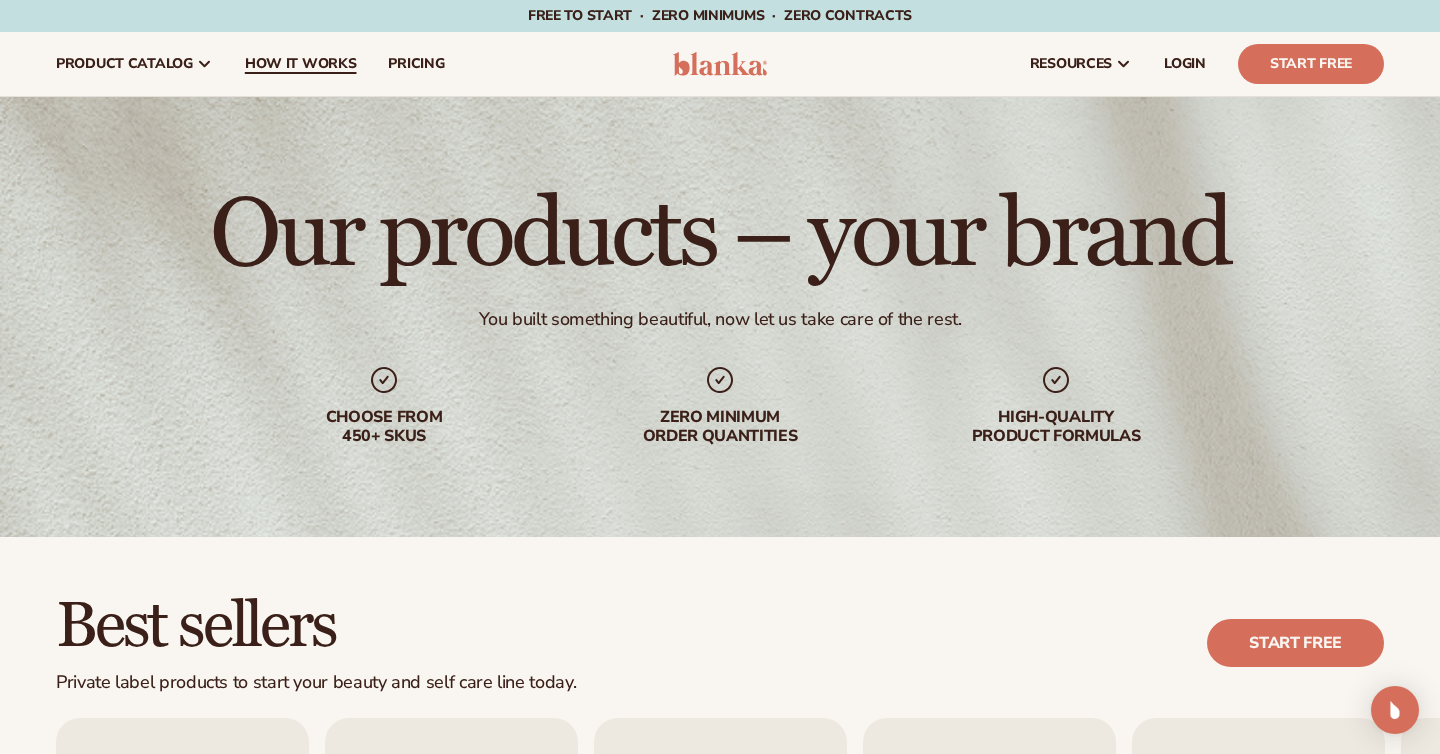 click on "How It Works" at bounding box center [301, 64] 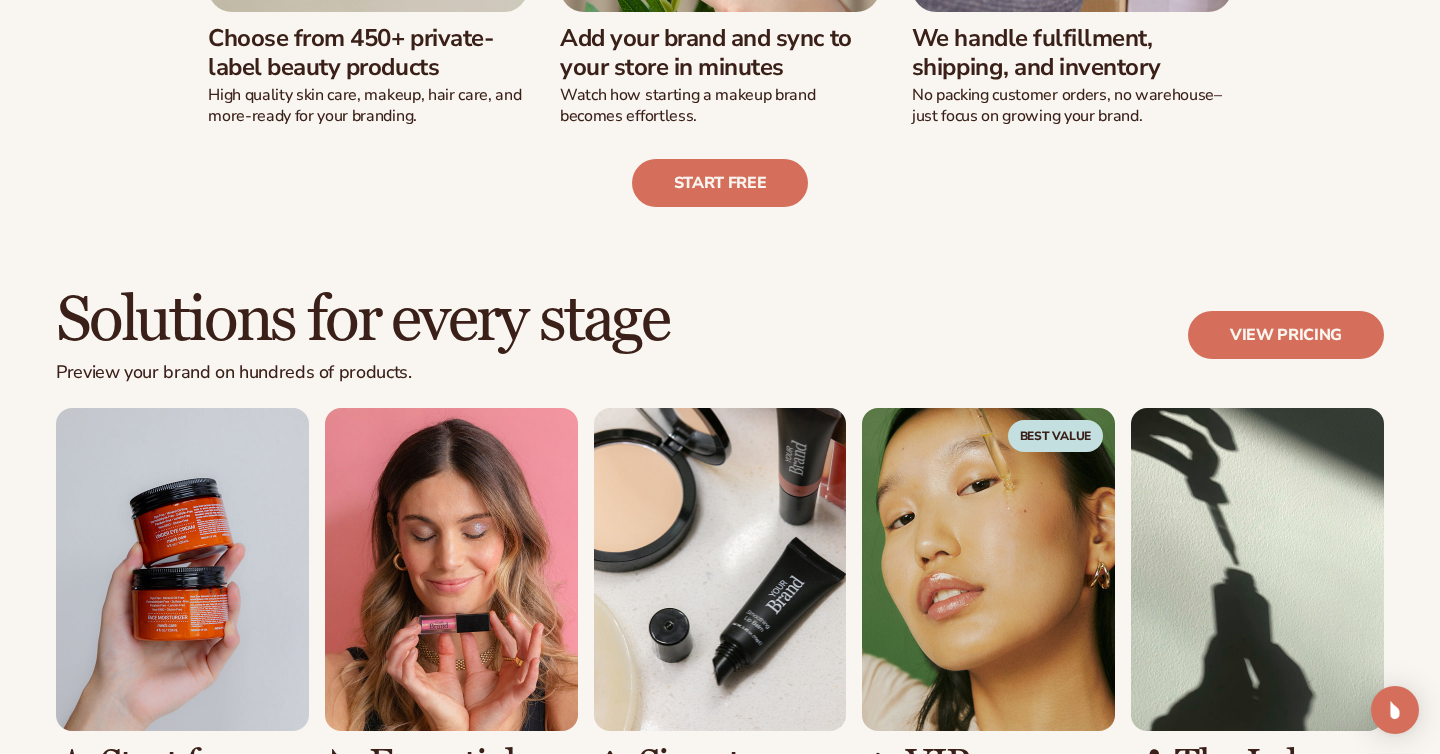 scroll, scrollTop: 1118, scrollLeft: 0, axis: vertical 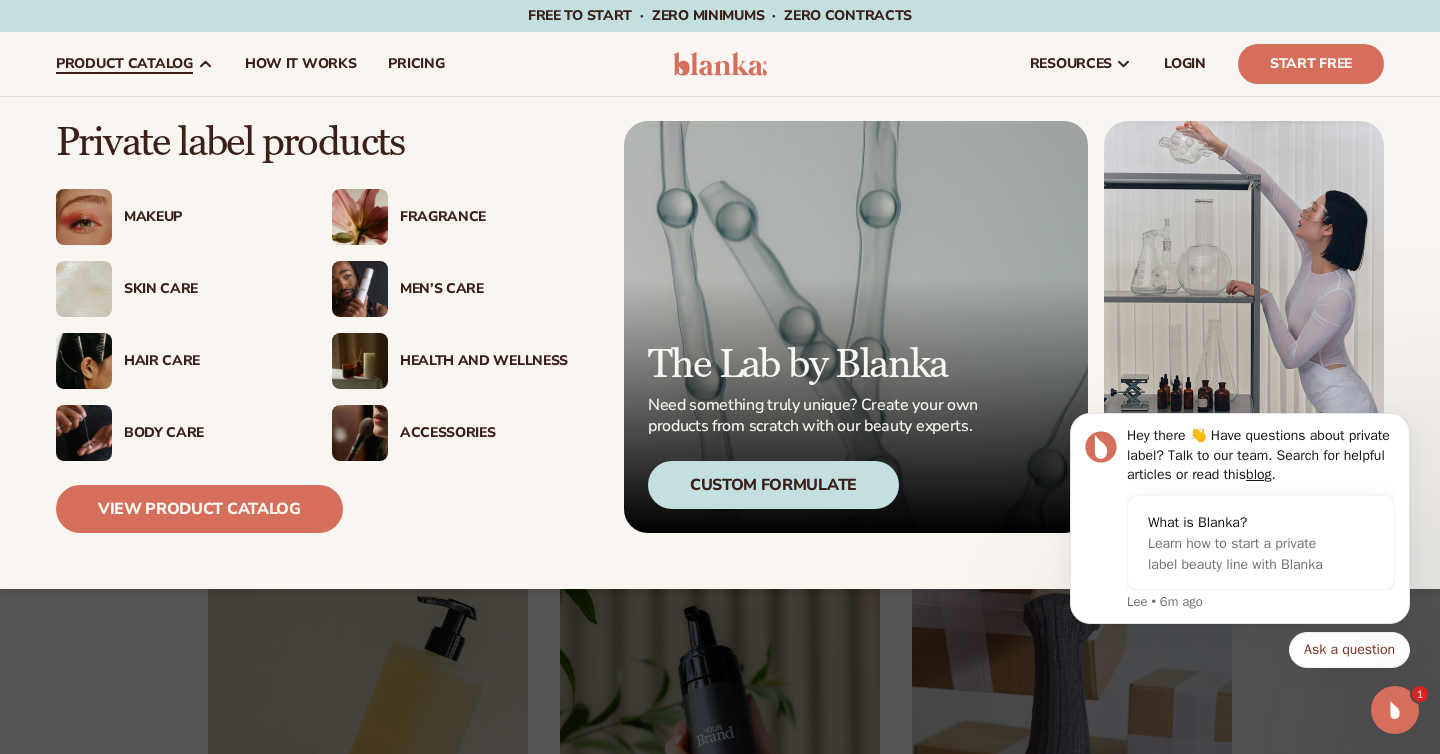click on "Makeup" at bounding box center (208, 217) 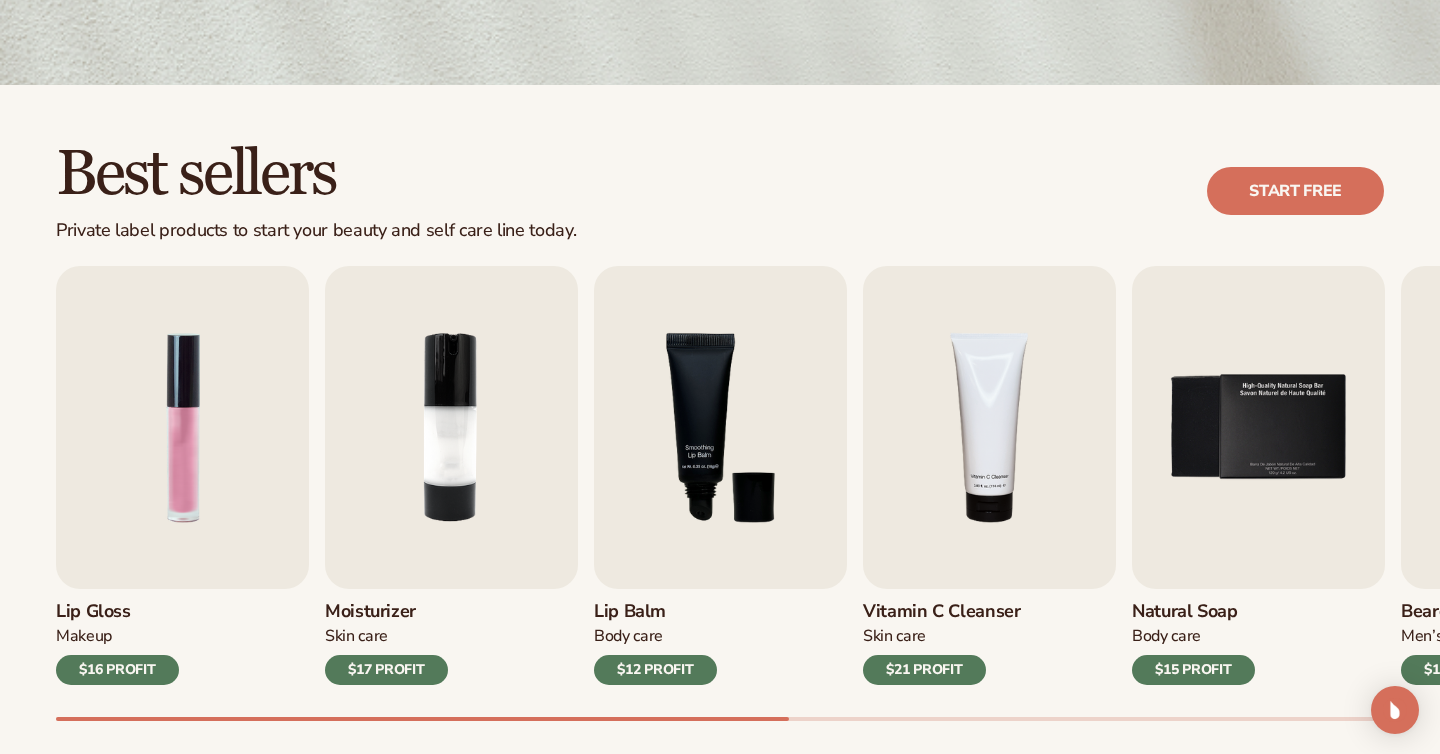 scroll, scrollTop: 647, scrollLeft: 0, axis: vertical 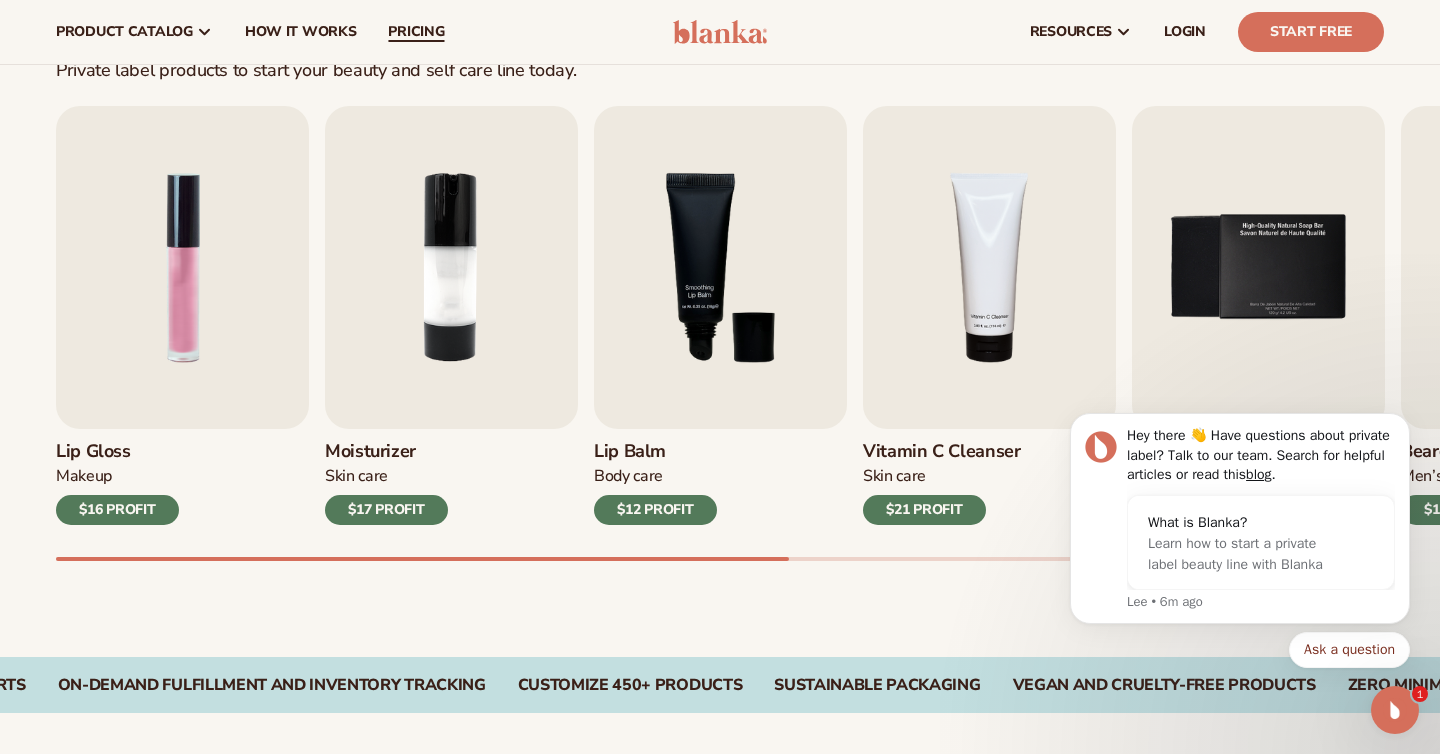 click on "pricing" at bounding box center [416, 32] 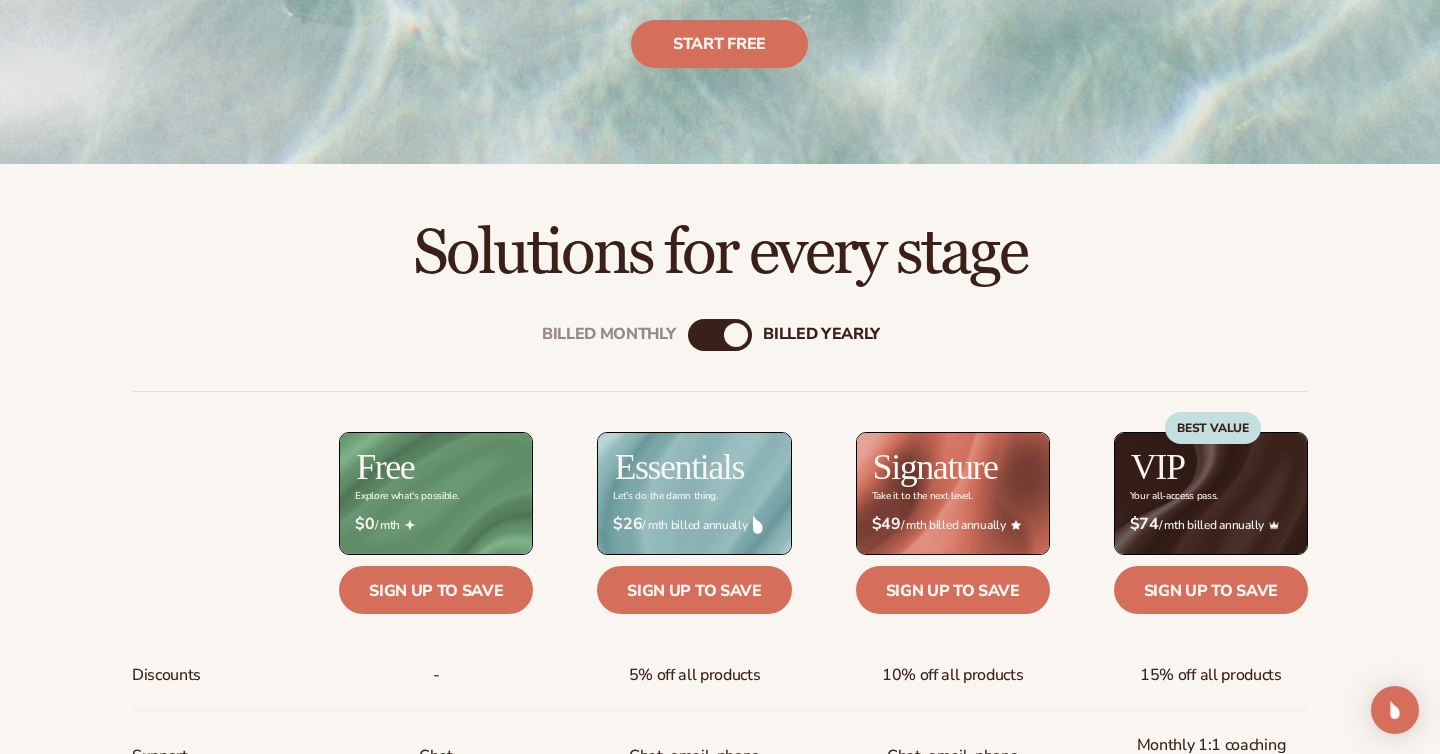 scroll, scrollTop: 464, scrollLeft: 0, axis: vertical 